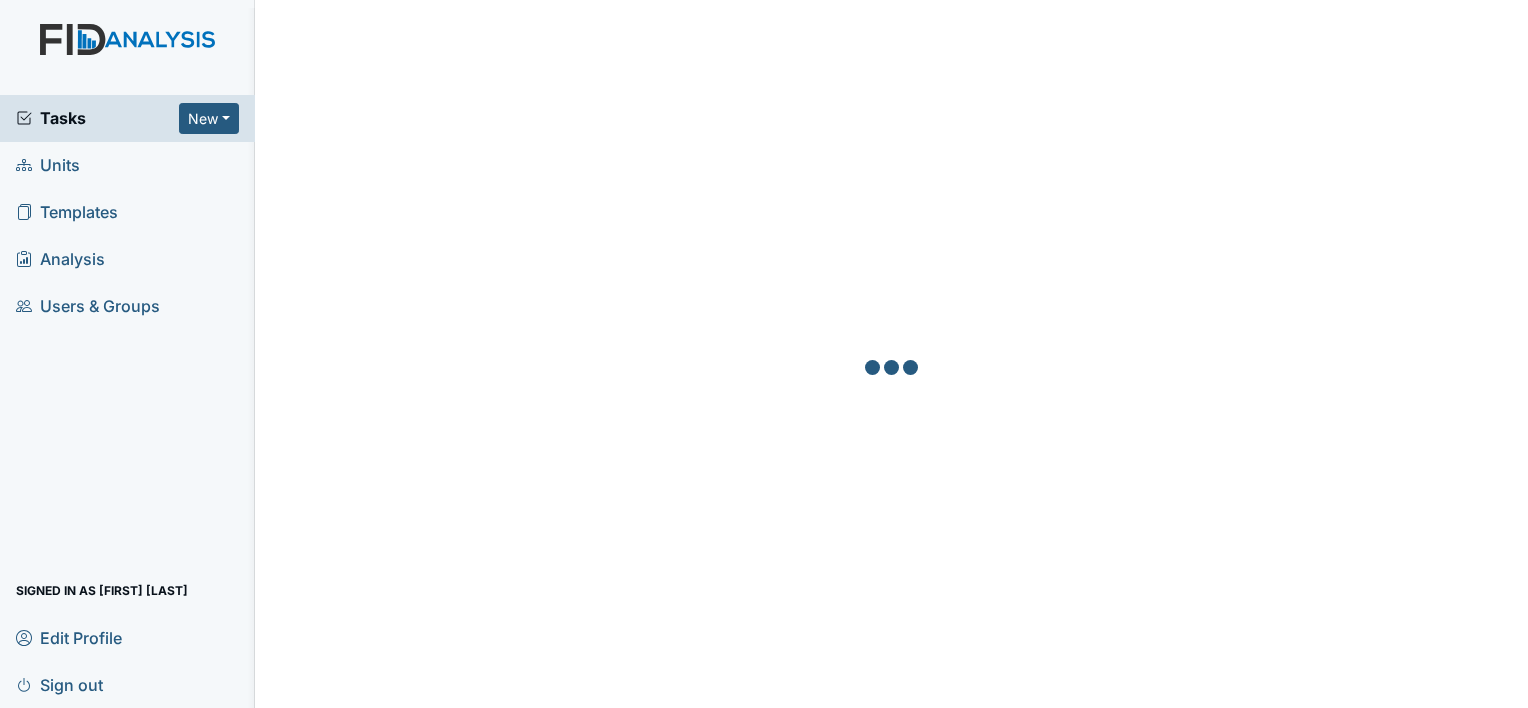 scroll, scrollTop: 0, scrollLeft: 0, axis: both 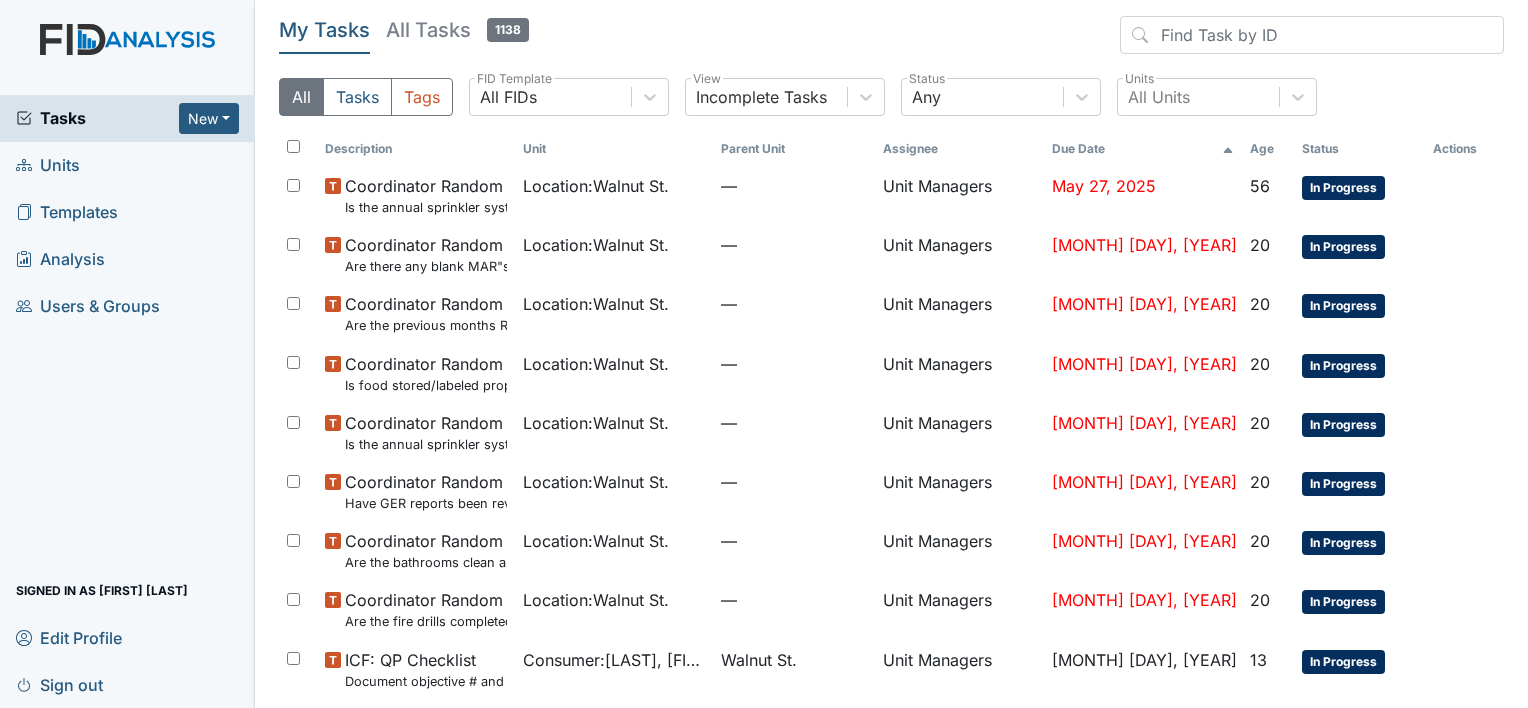 click on "Units" at bounding box center (48, 165) 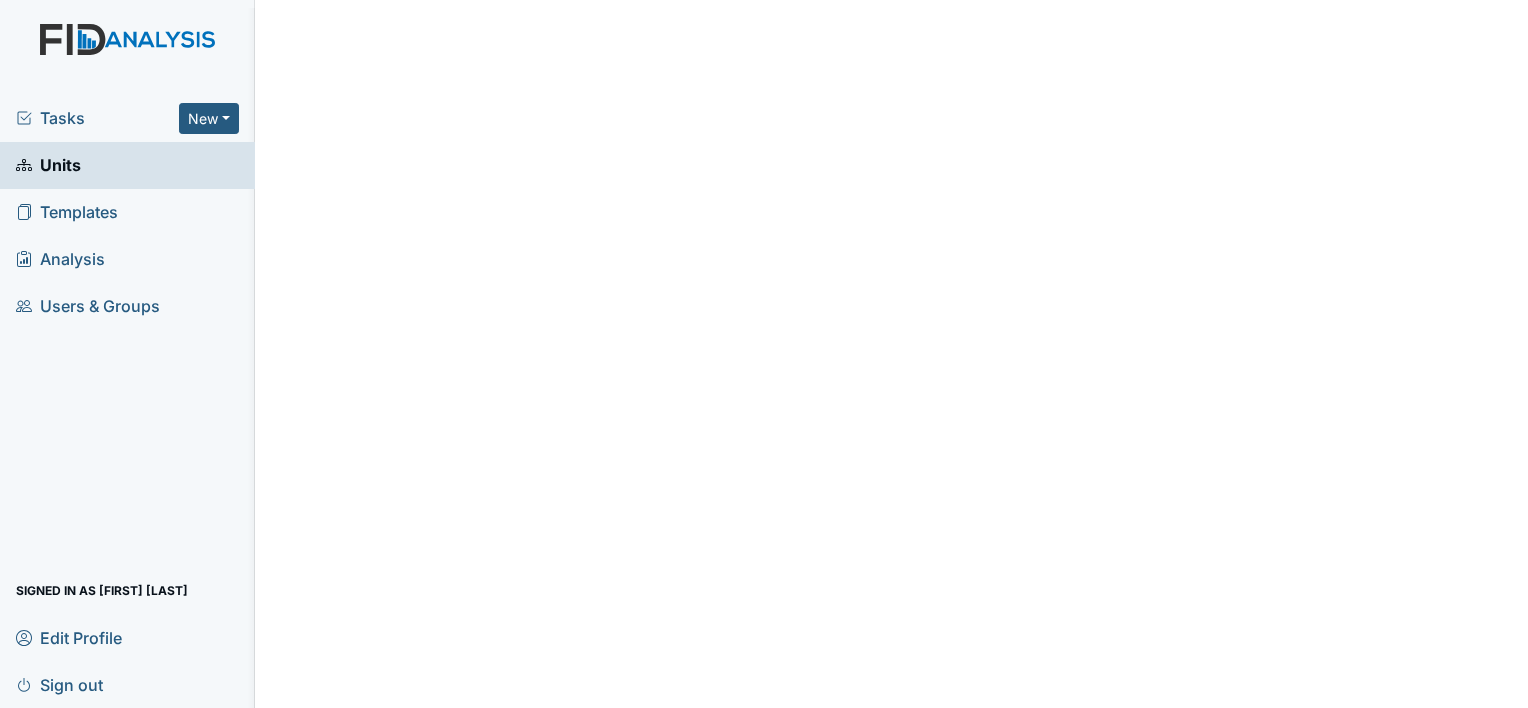 scroll, scrollTop: 0, scrollLeft: 0, axis: both 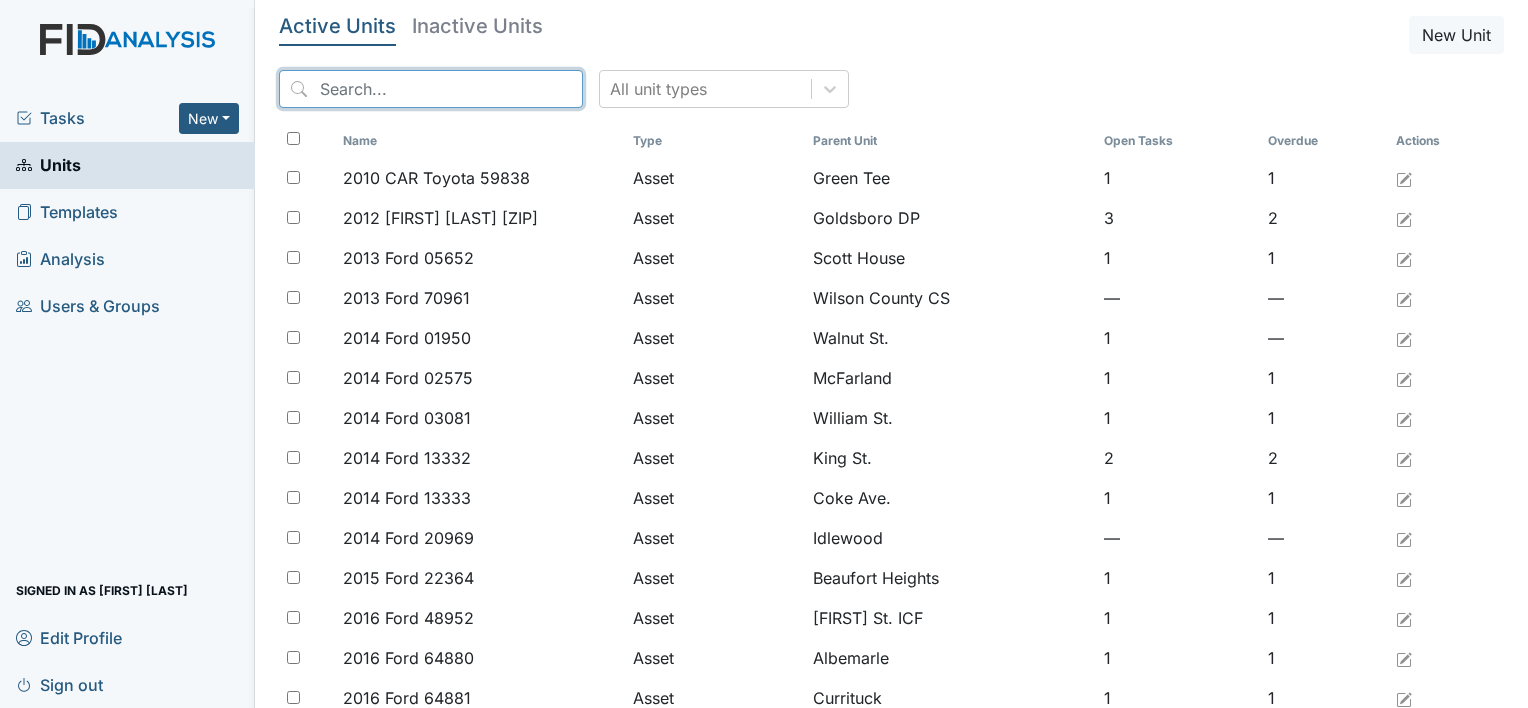 click at bounding box center [431, 89] 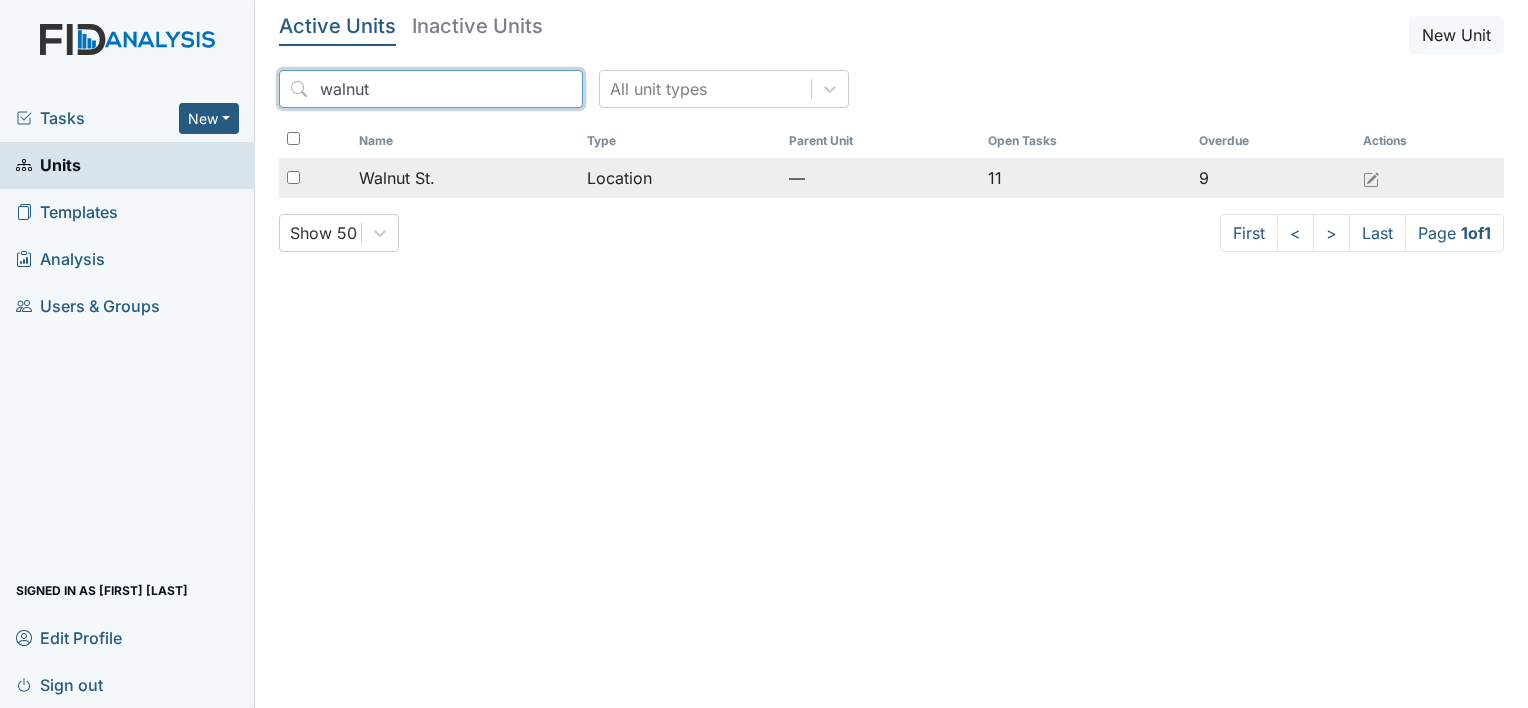 type on "walnut" 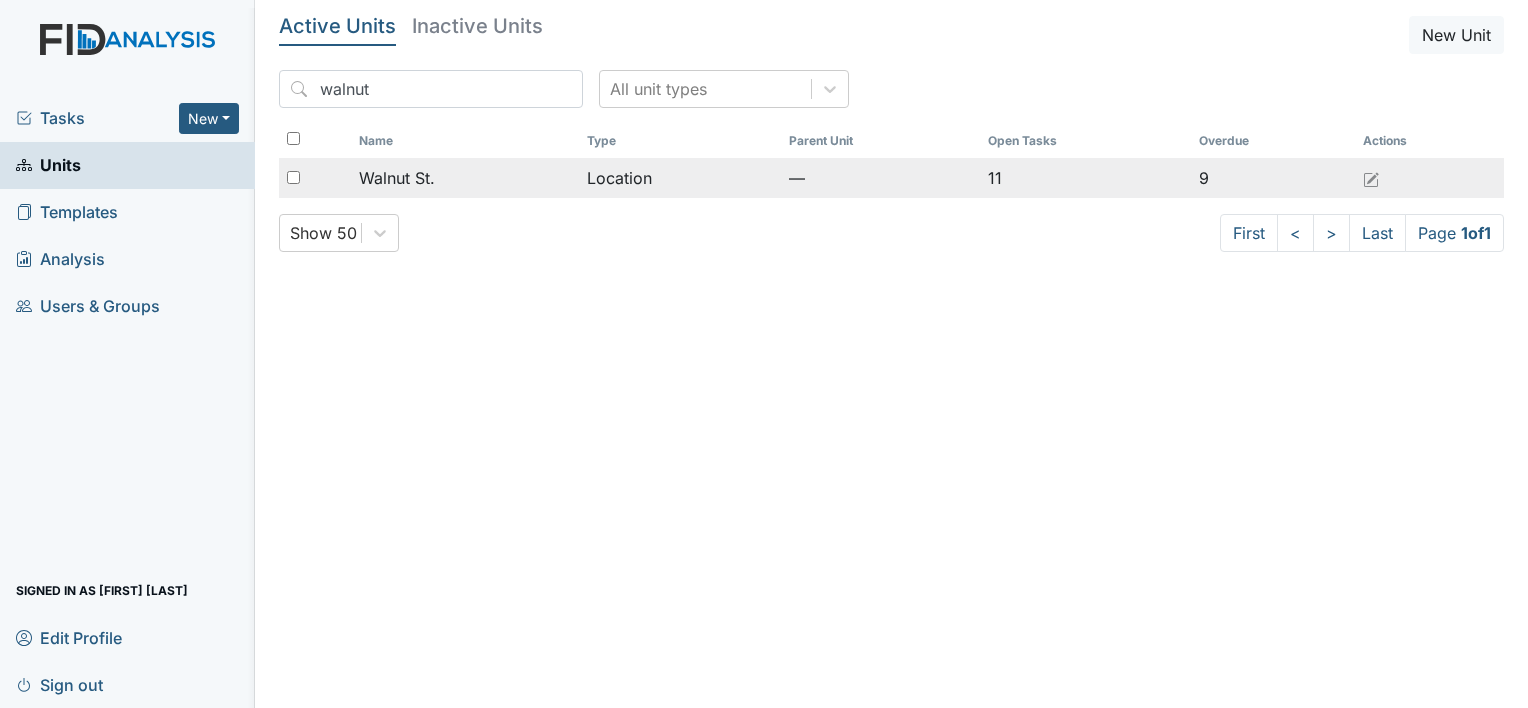 click on "Walnut St." at bounding box center (397, 178) 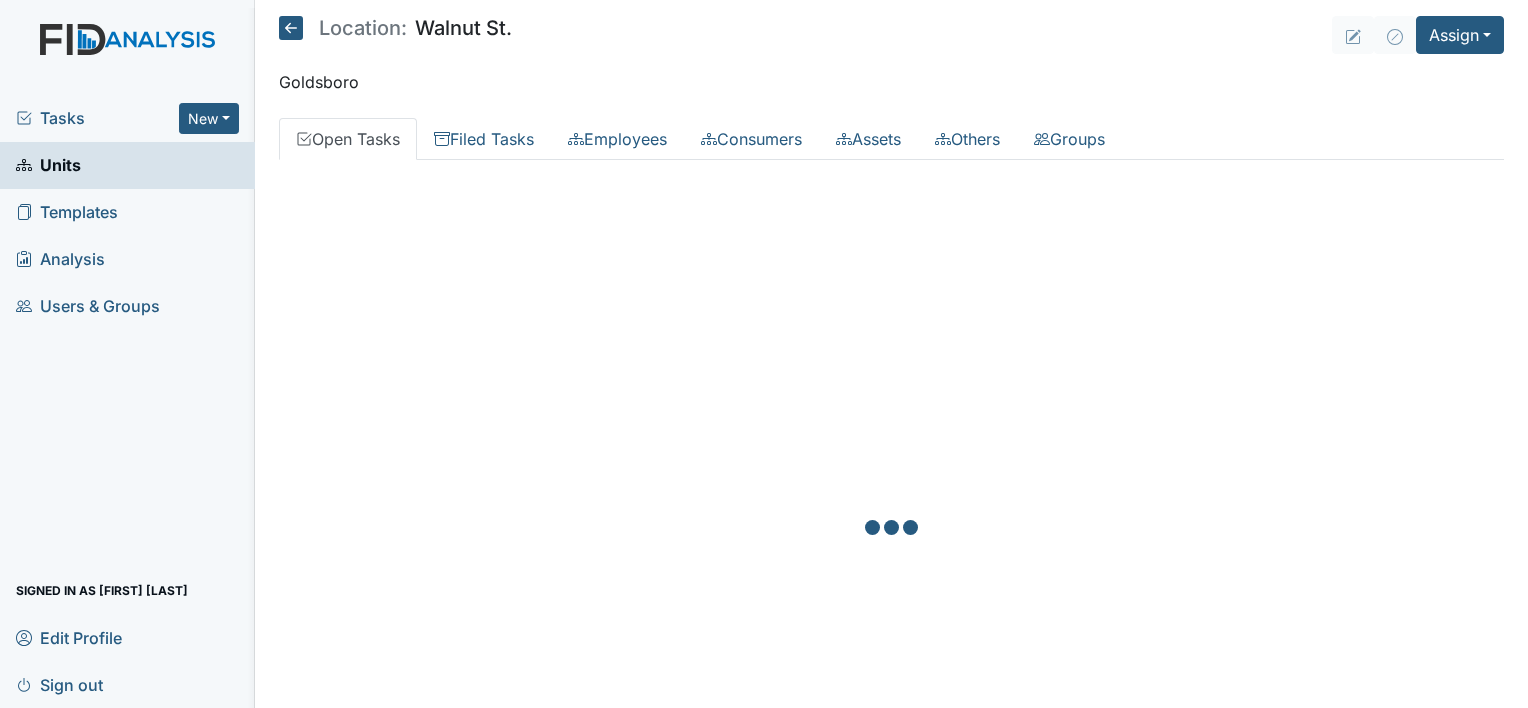 scroll, scrollTop: 0, scrollLeft: 0, axis: both 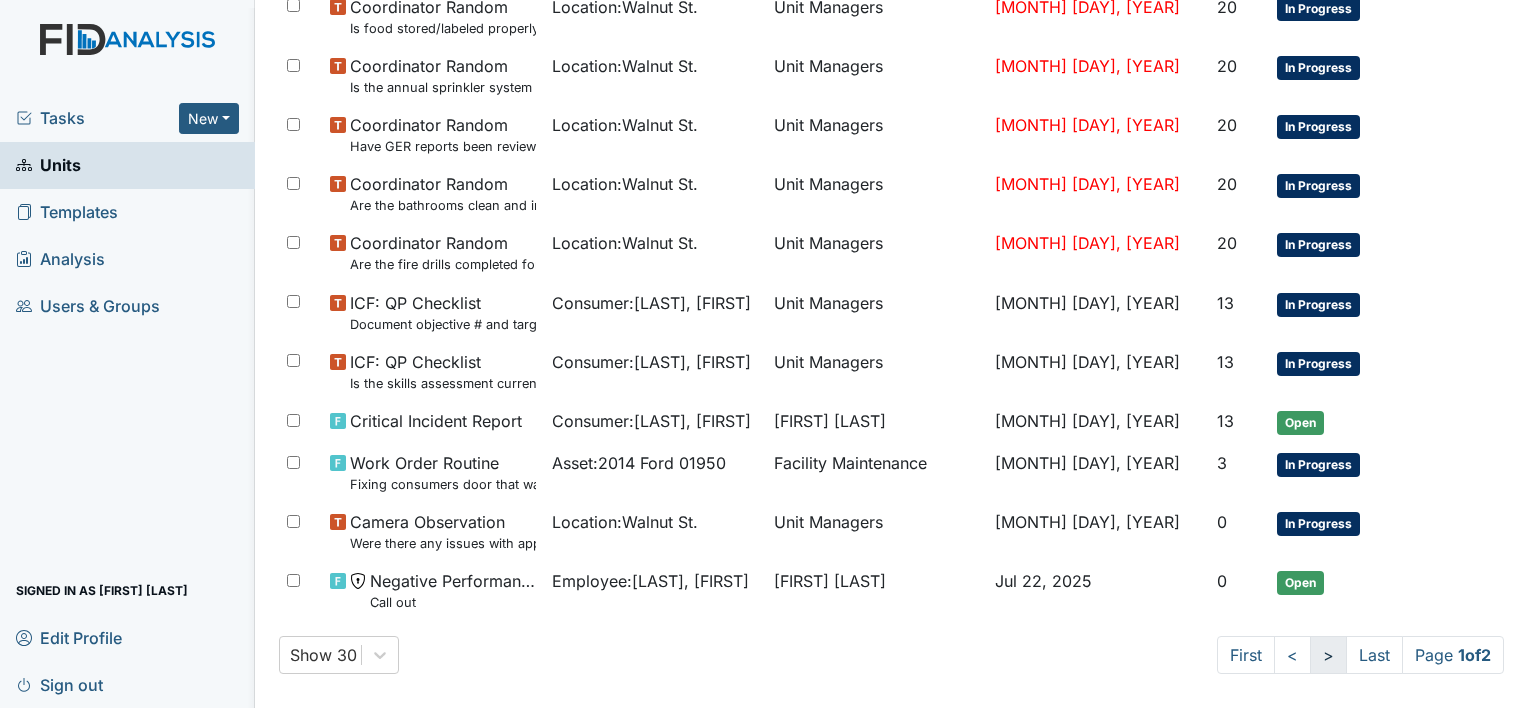 click on ">" at bounding box center [1246, 655] 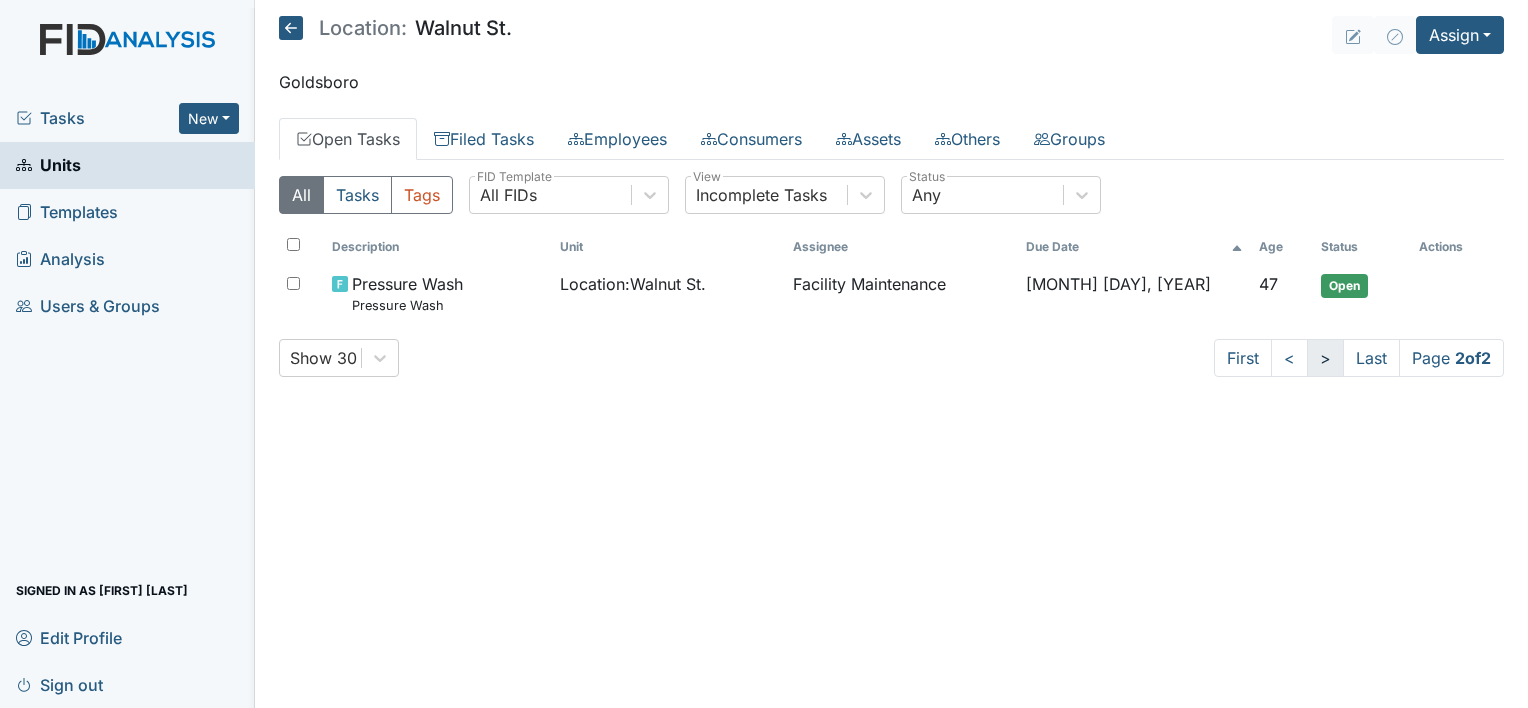 scroll, scrollTop: 0, scrollLeft: 0, axis: both 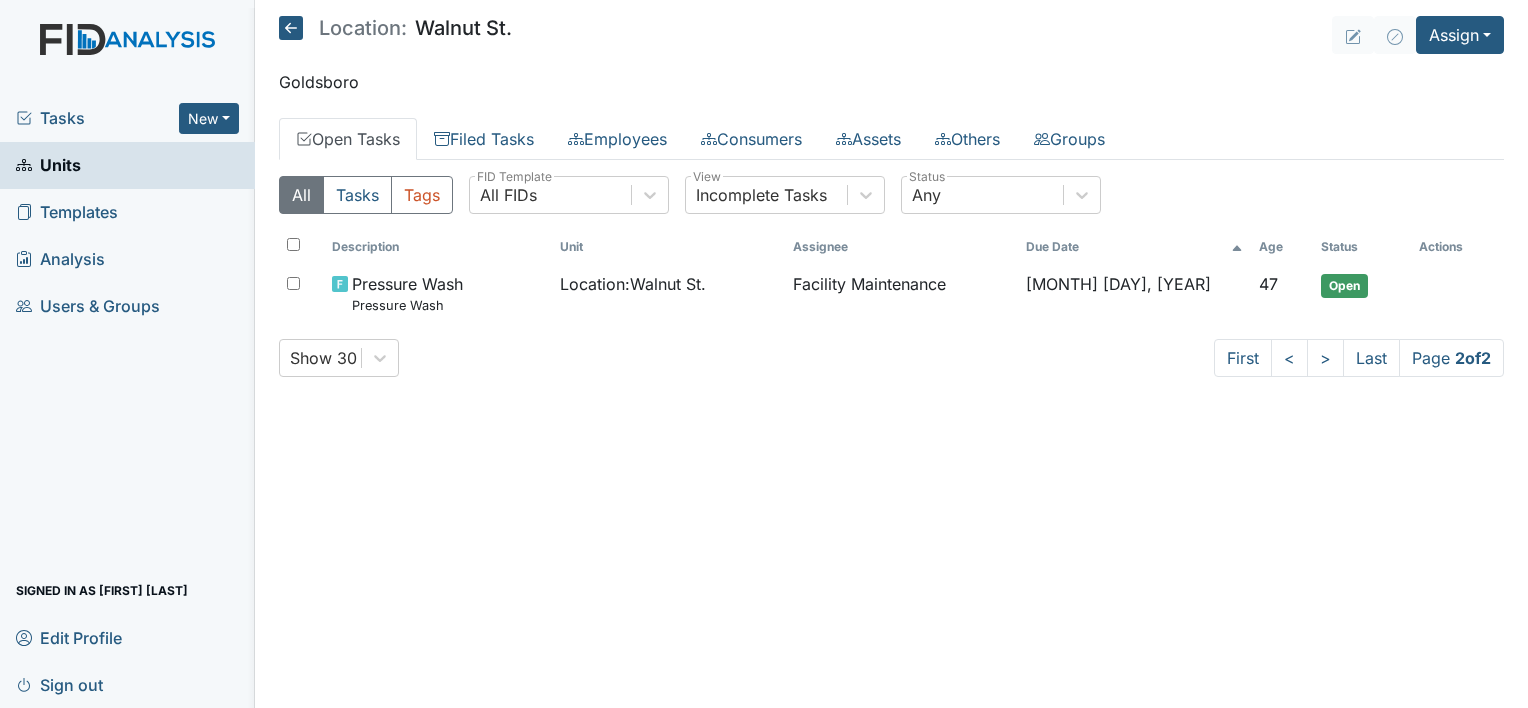 click on "Open Tasks" at bounding box center [348, 139] 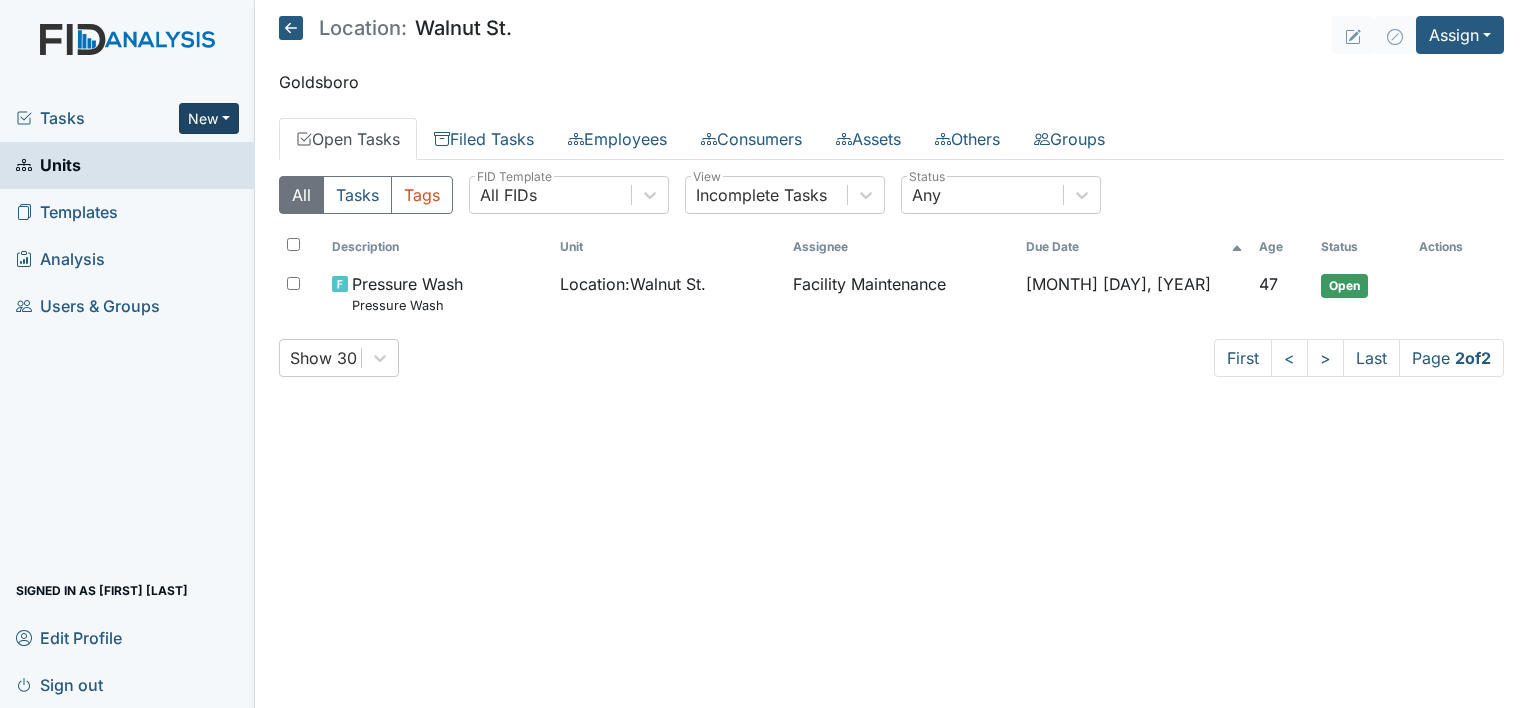 click on "New" at bounding box center (209, 118) 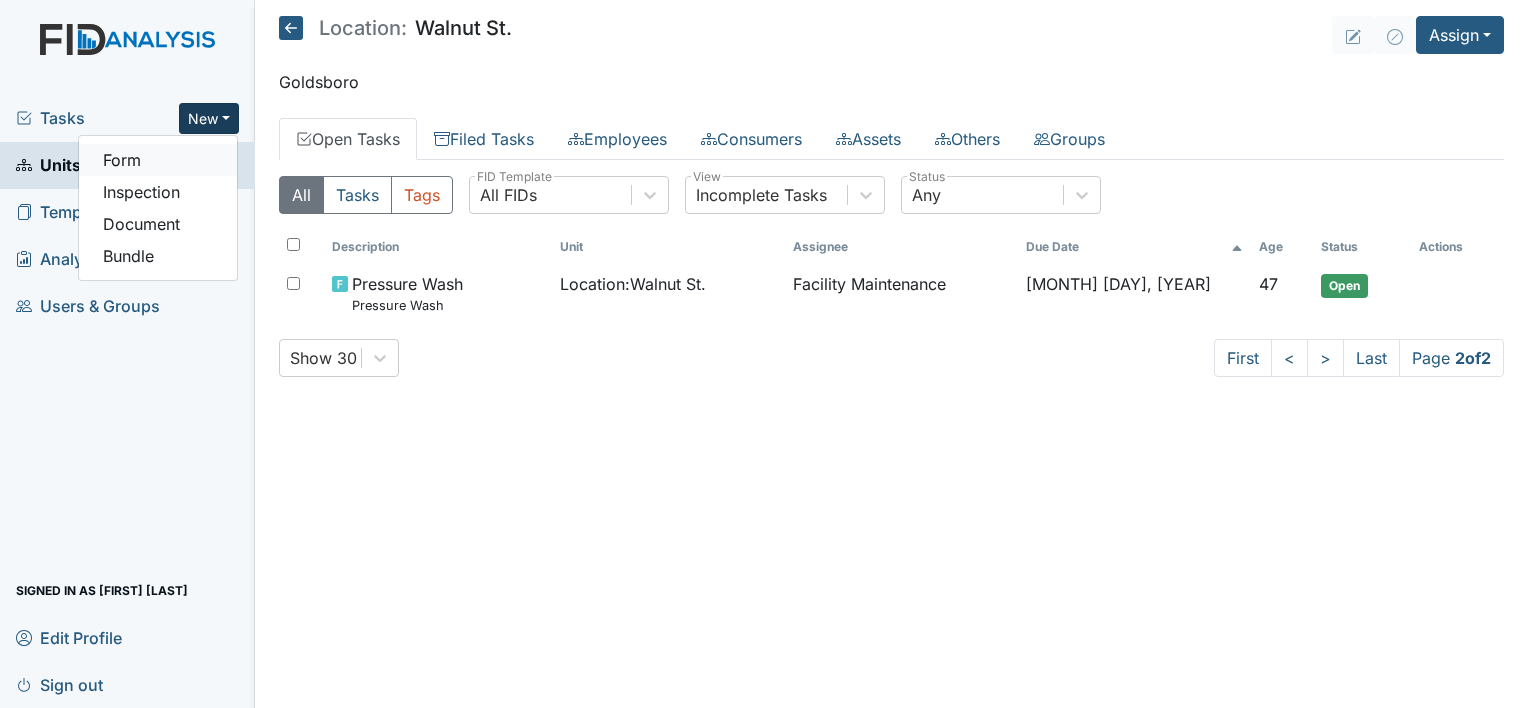click on "Form" at bounding box center [158, 160] 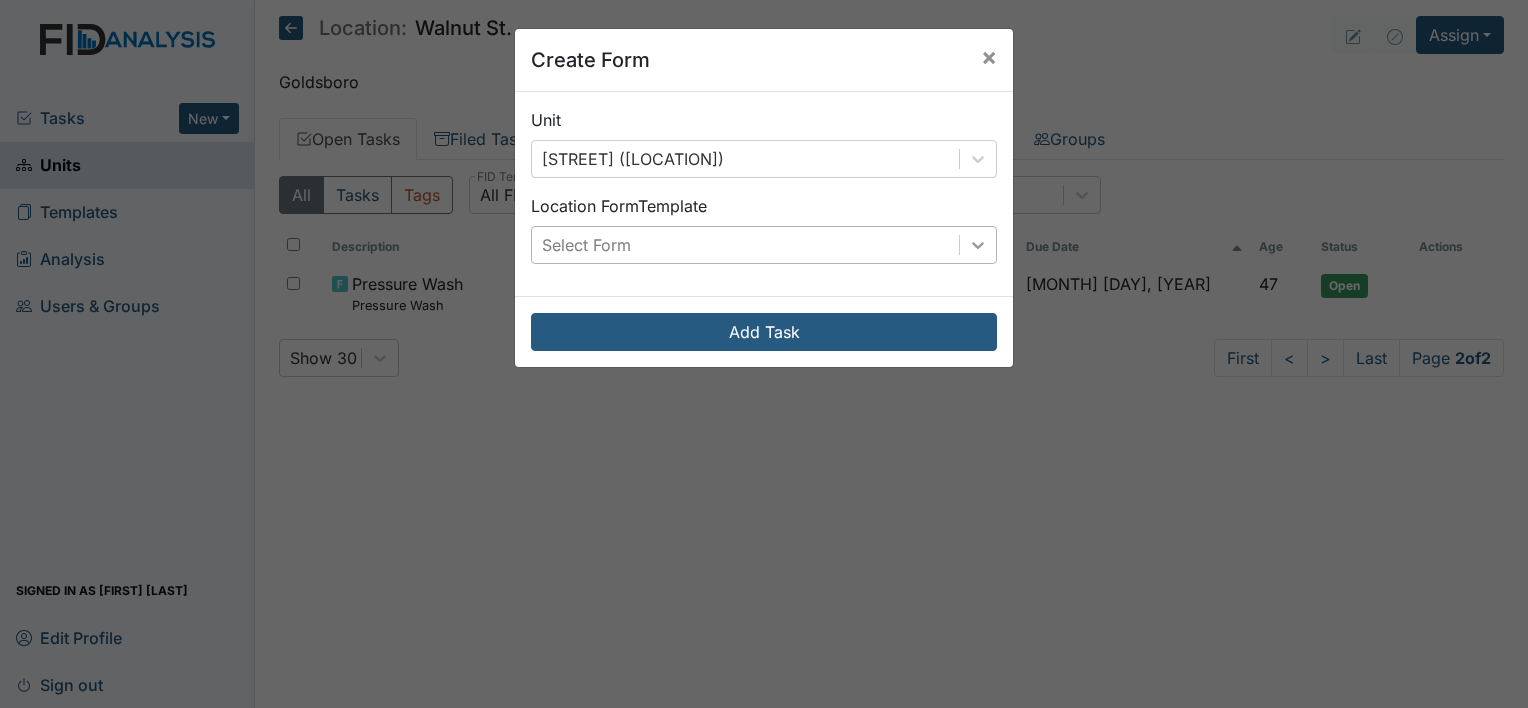 click at bounding box center [978, 159] 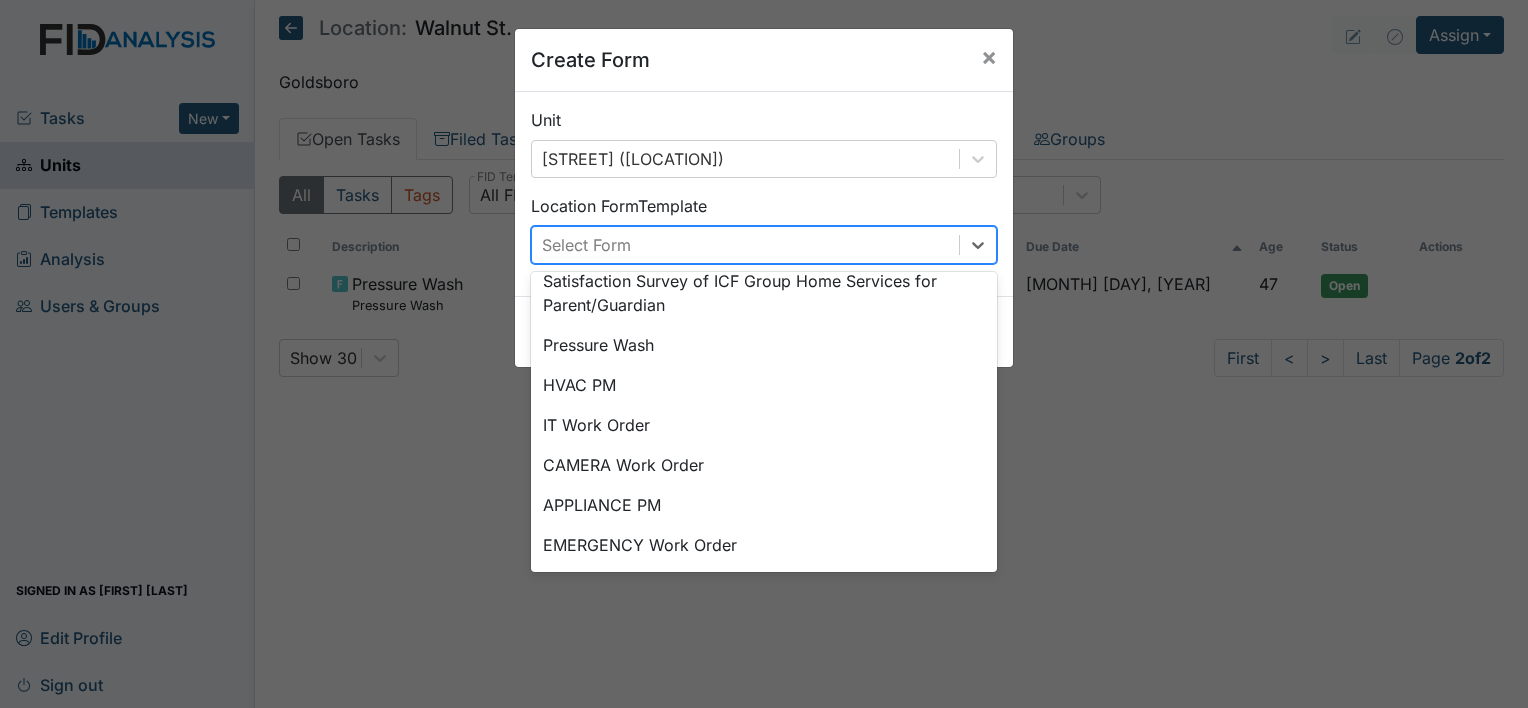 scroll, scrollTop: 167, scrollLeft: 0, axis: vertical 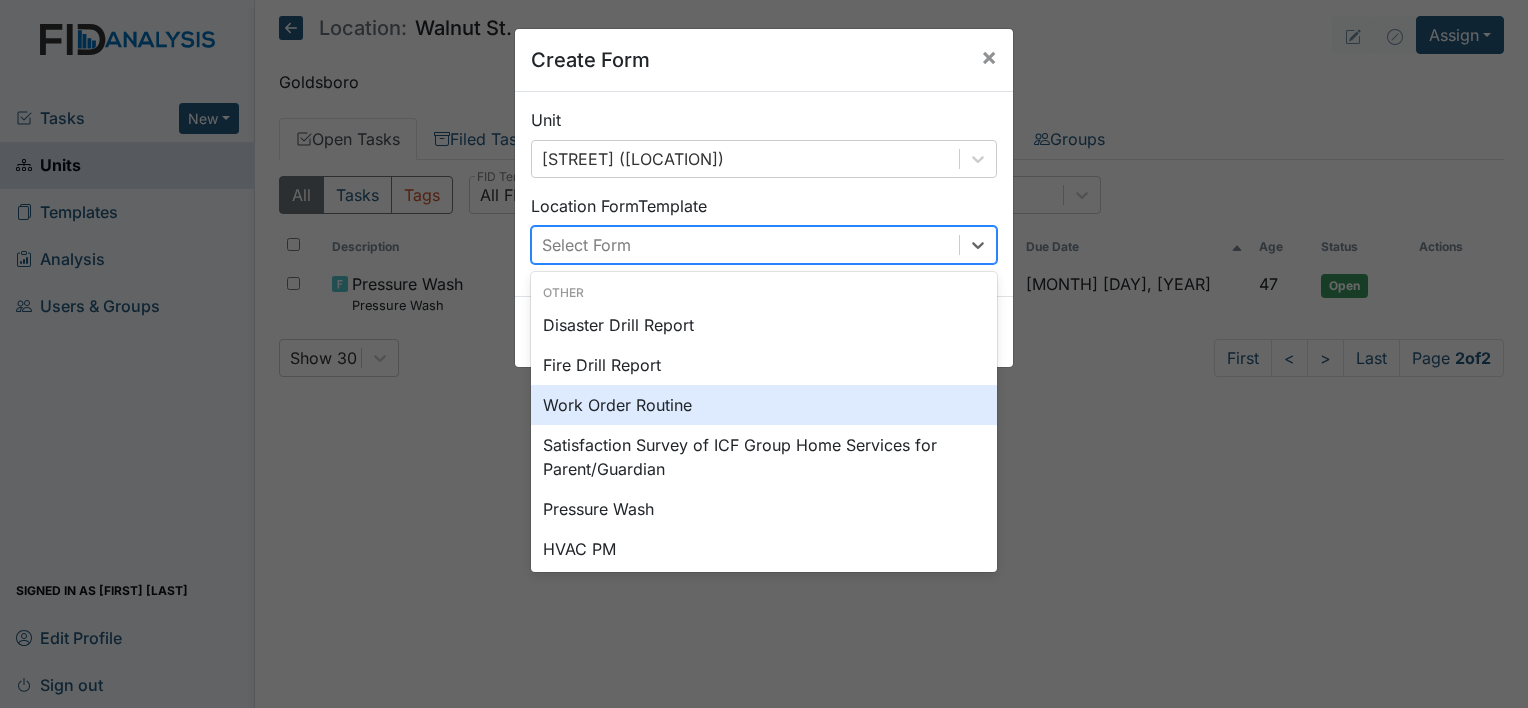 click on "Work Order Routine" at bounding box center [764, 405] 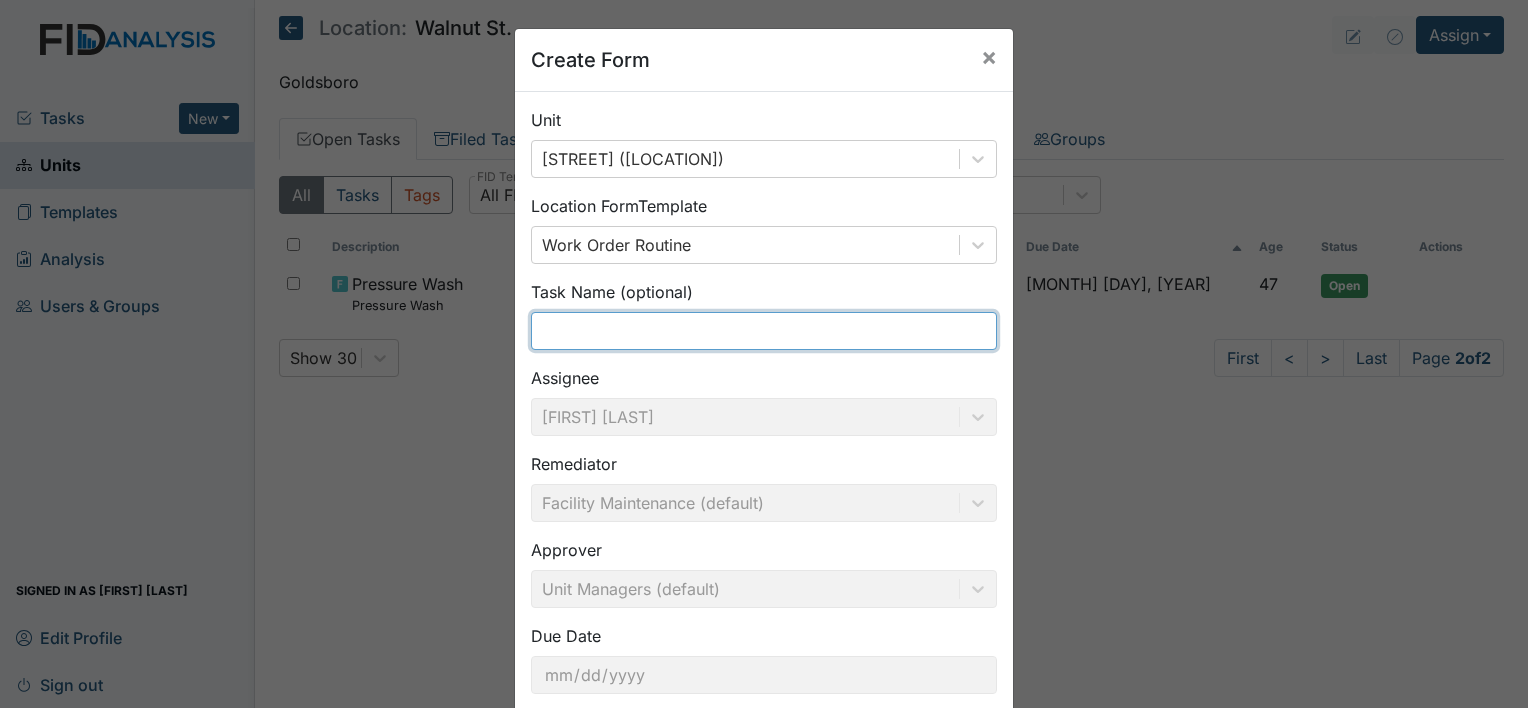 click at bounding box center [764, 331] 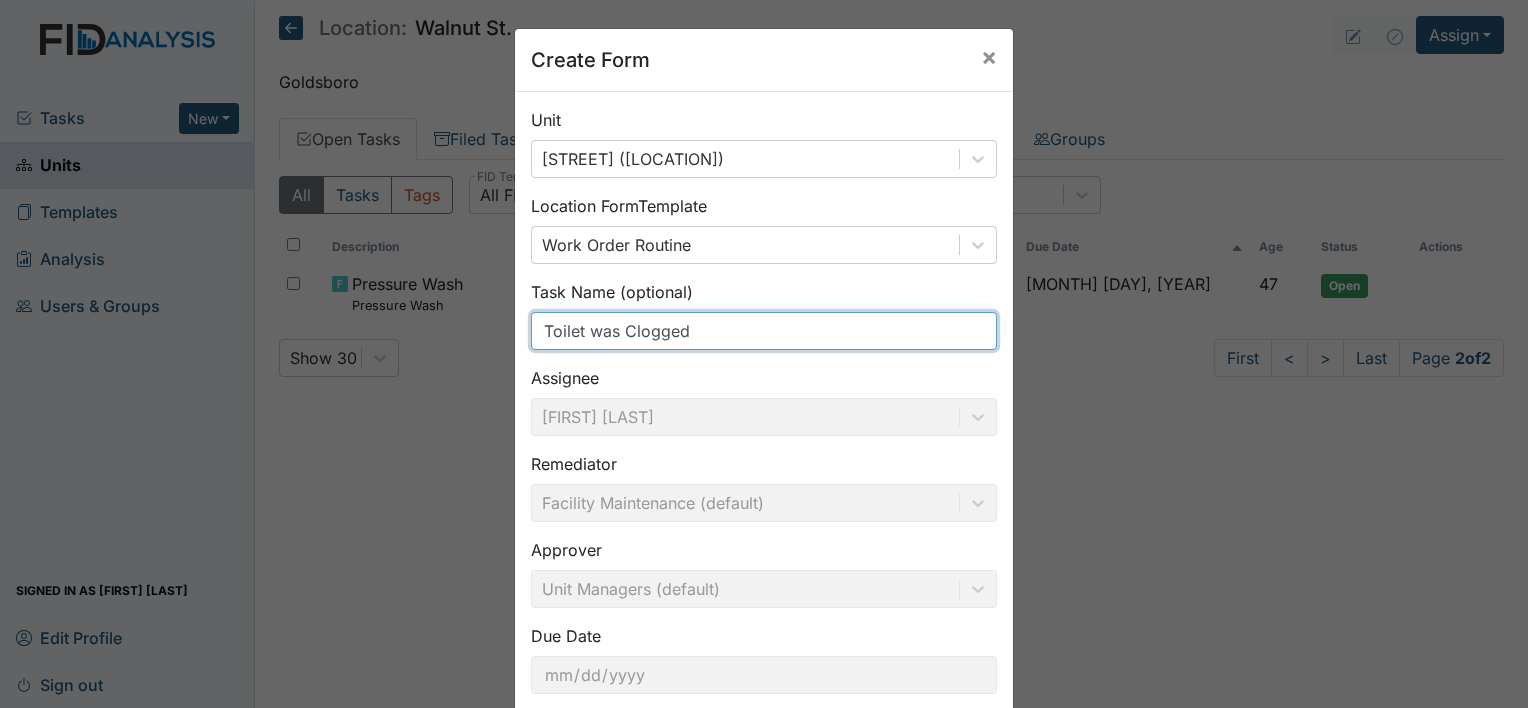 scroll, scrollTop: 116, scrollLeft: 0, axis: vertical 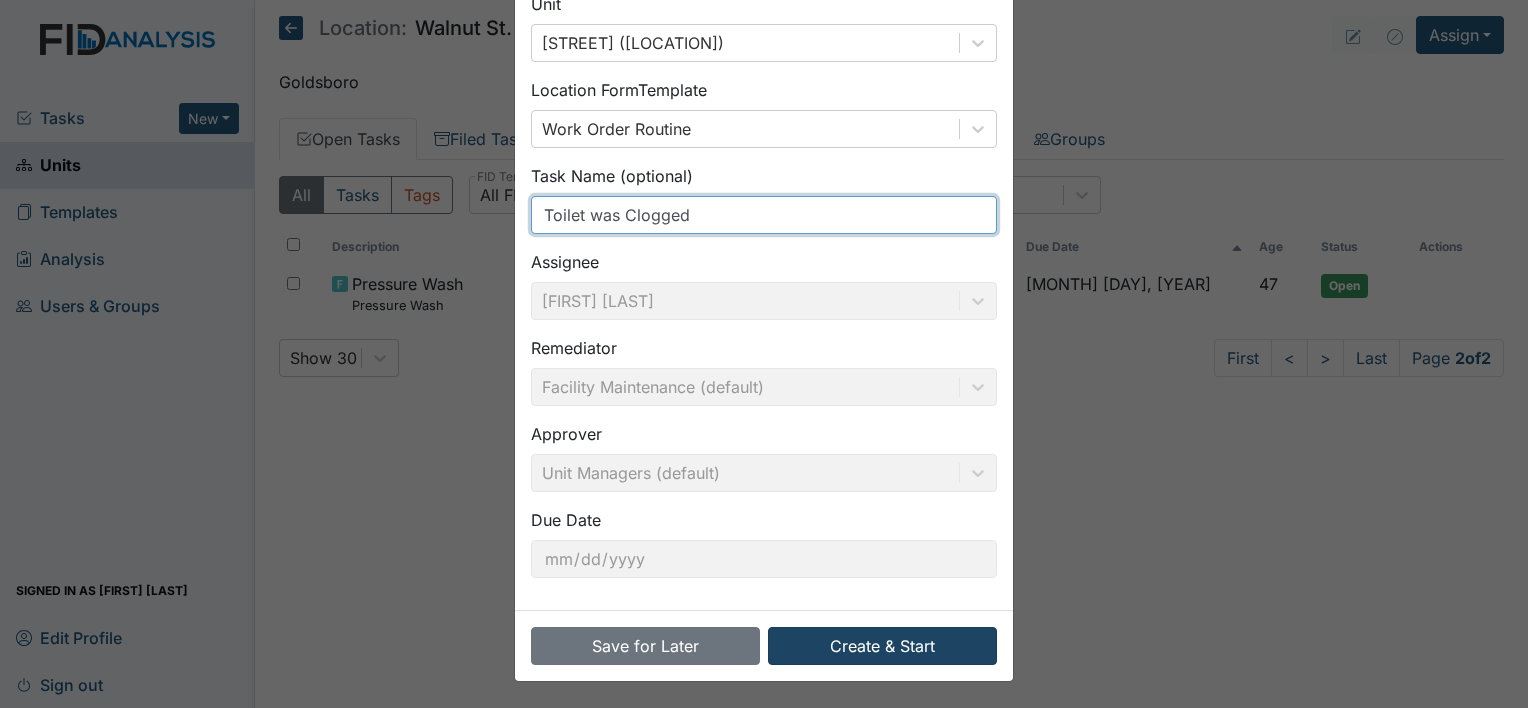 type on "Toilet was Clogged" 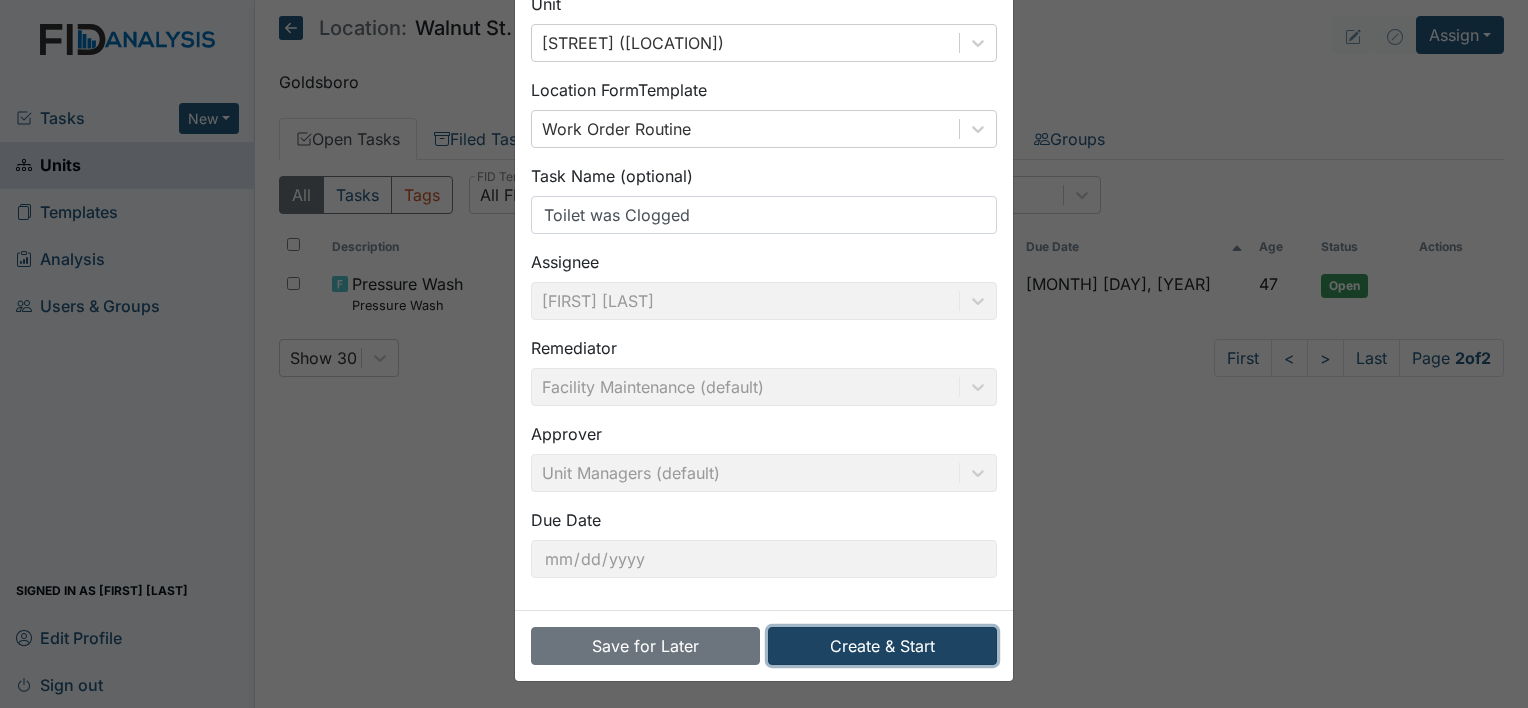 click on "Create & Start" at bounding box center [882, 646] 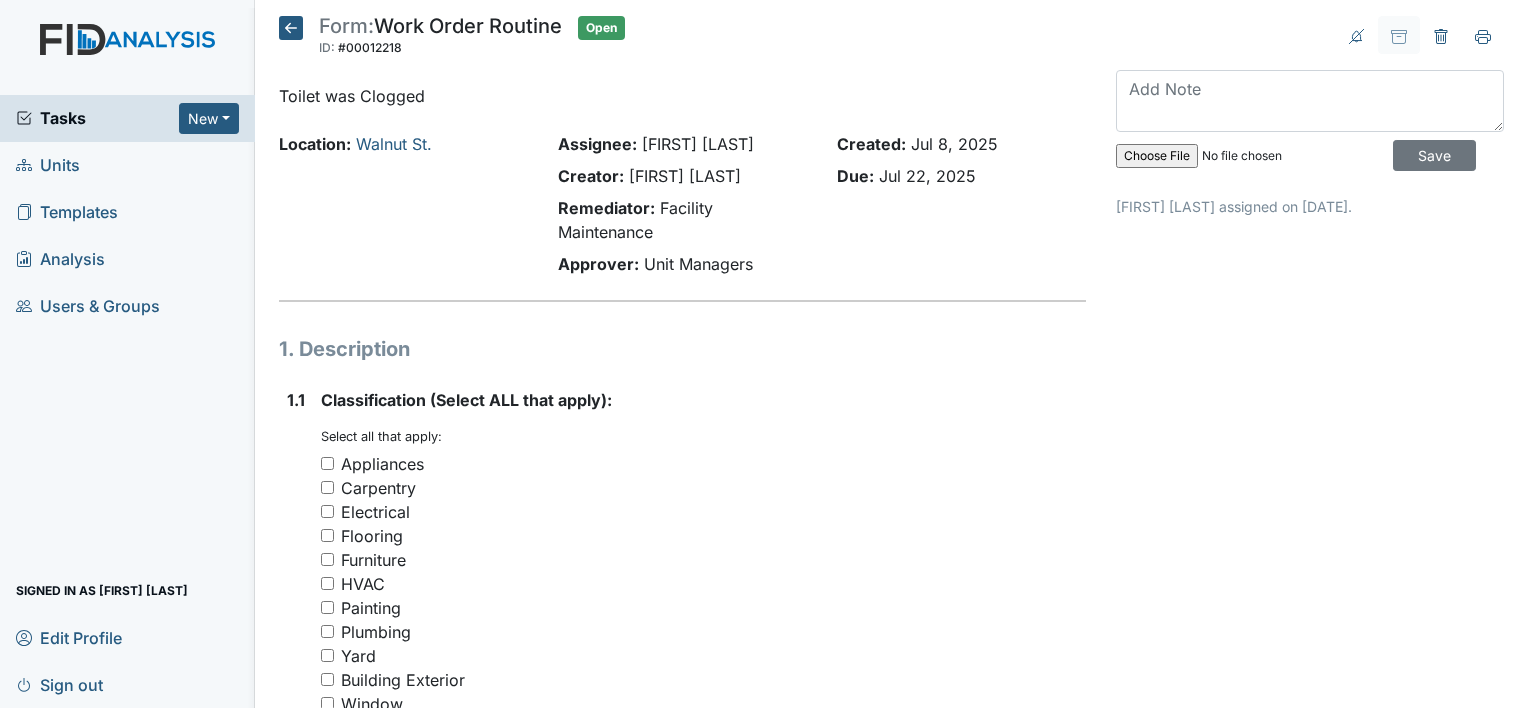 scroll, scrollTop: 0, scrollLeft: 0, axis: both 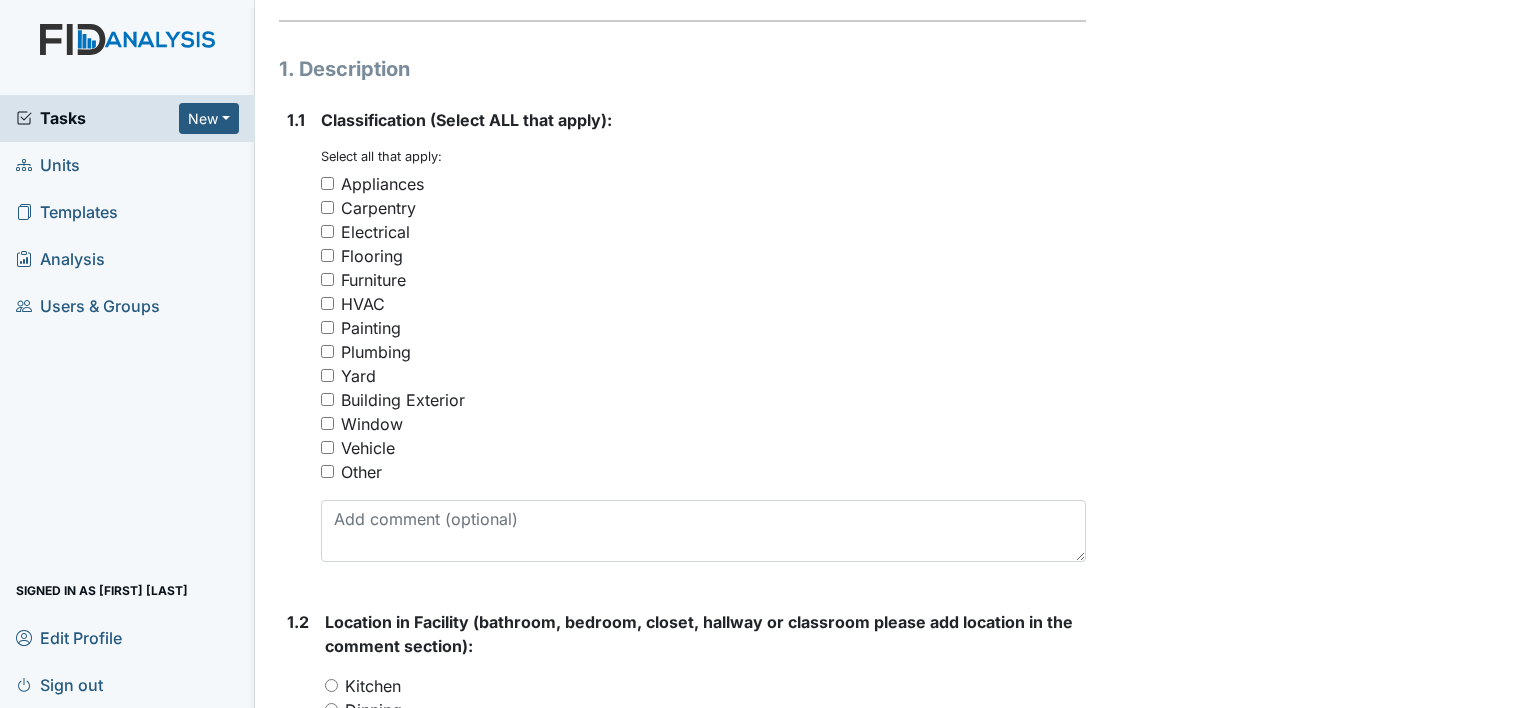 click on "Plumbing" at bounding box center [327, 351] 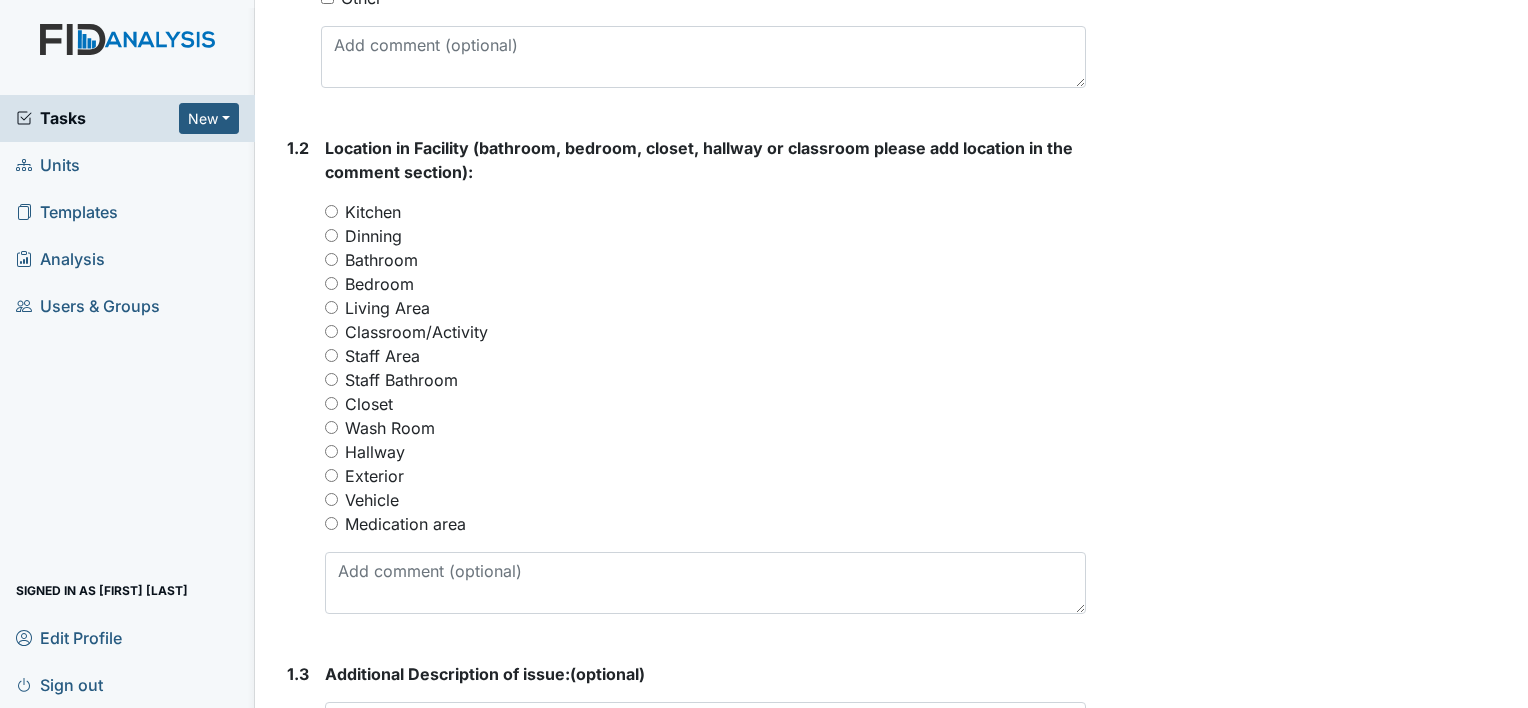 scroll, scrollTop: 770, scrollLeft: 0, axis: vertical 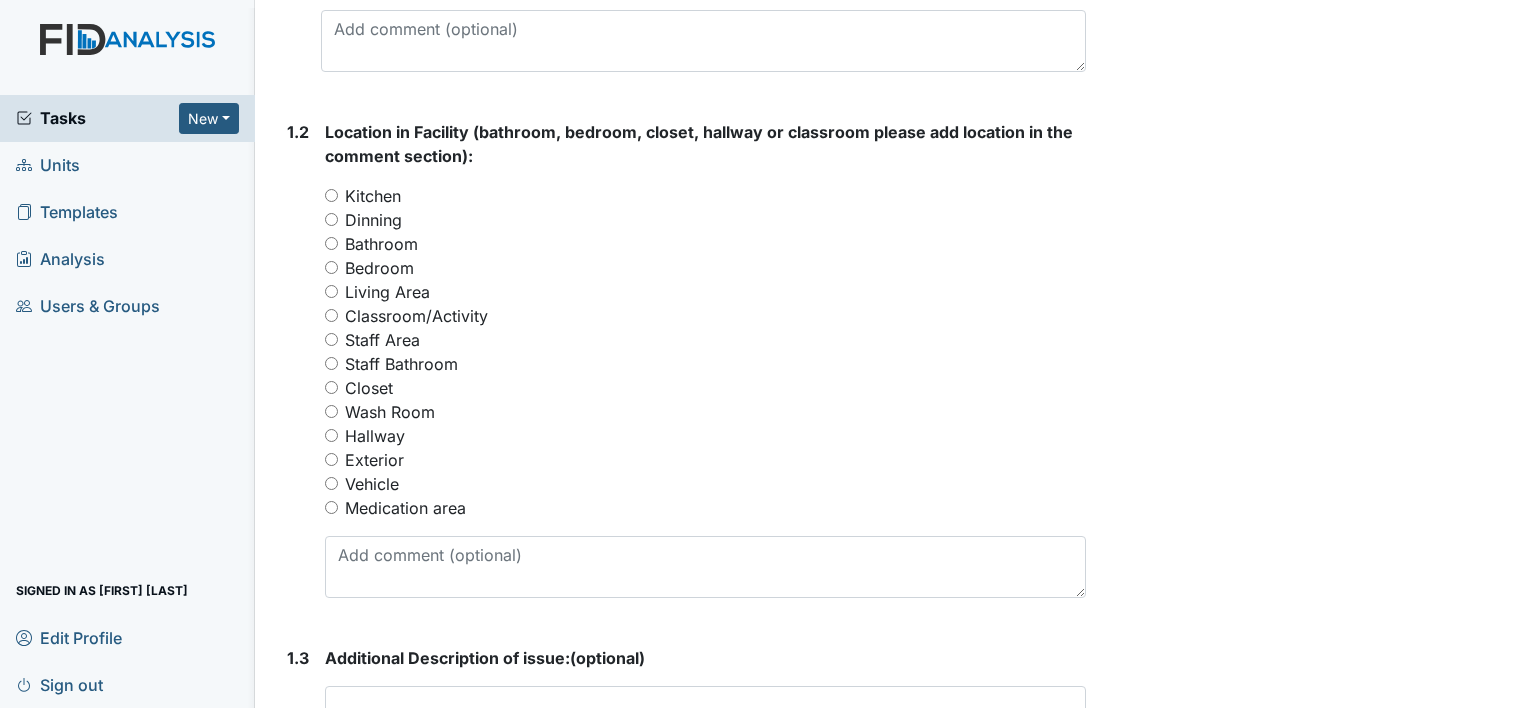 click on "Staff Bathroom" at bounding box center [331, 363] 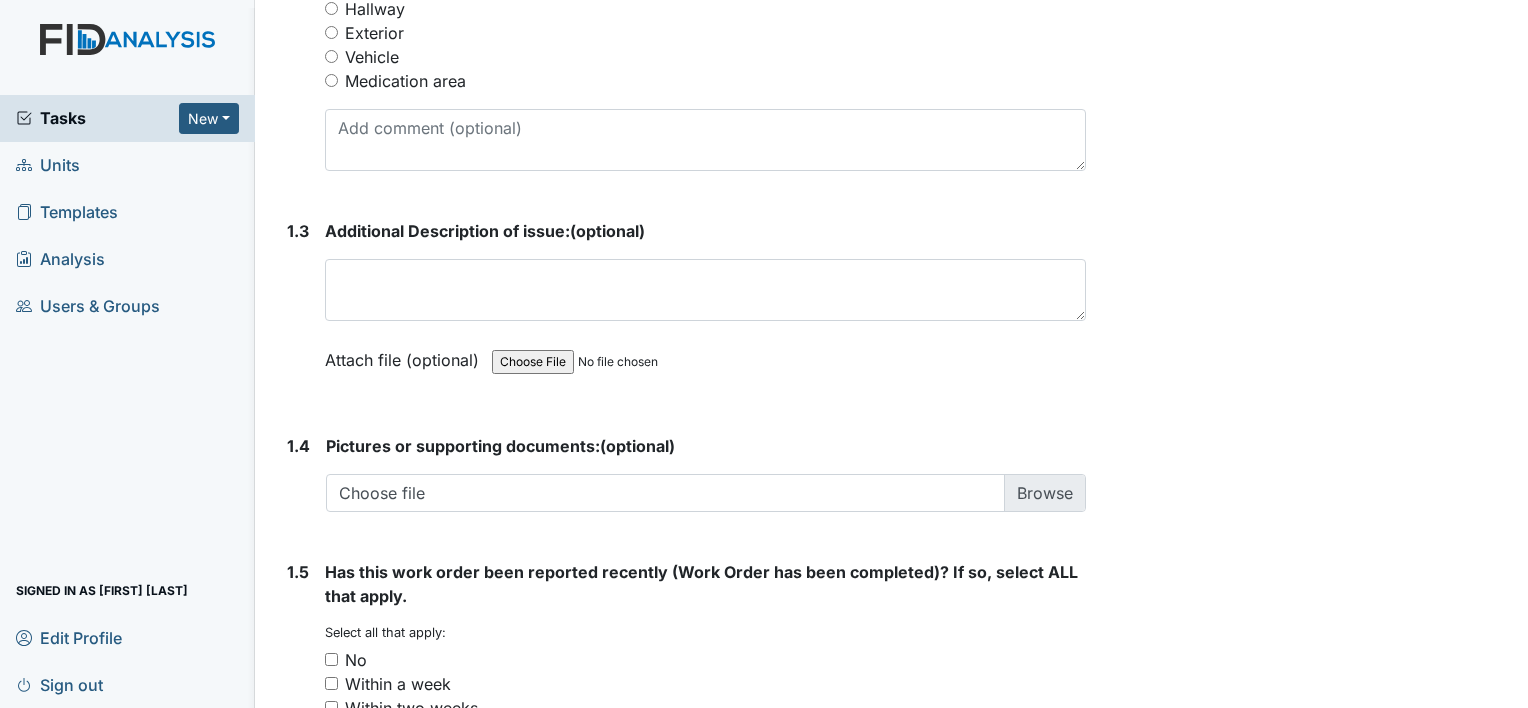 scroll, scrollTop: 1237, scrollLeft: 0, axis: vertical 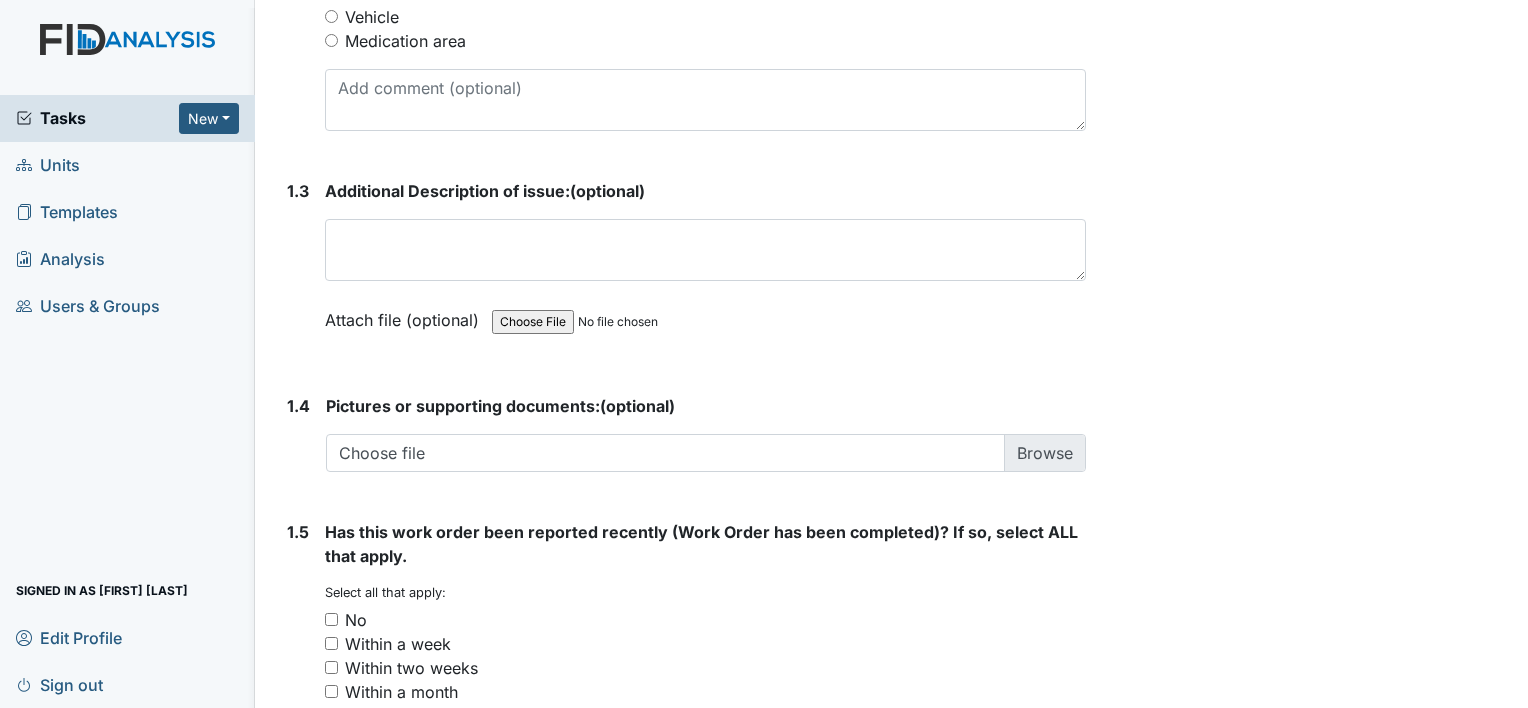 drag, startPoint x: 1511, startPoint y: 573, endPoint x: 1521, endPoint y: 629, distance: 56.88585 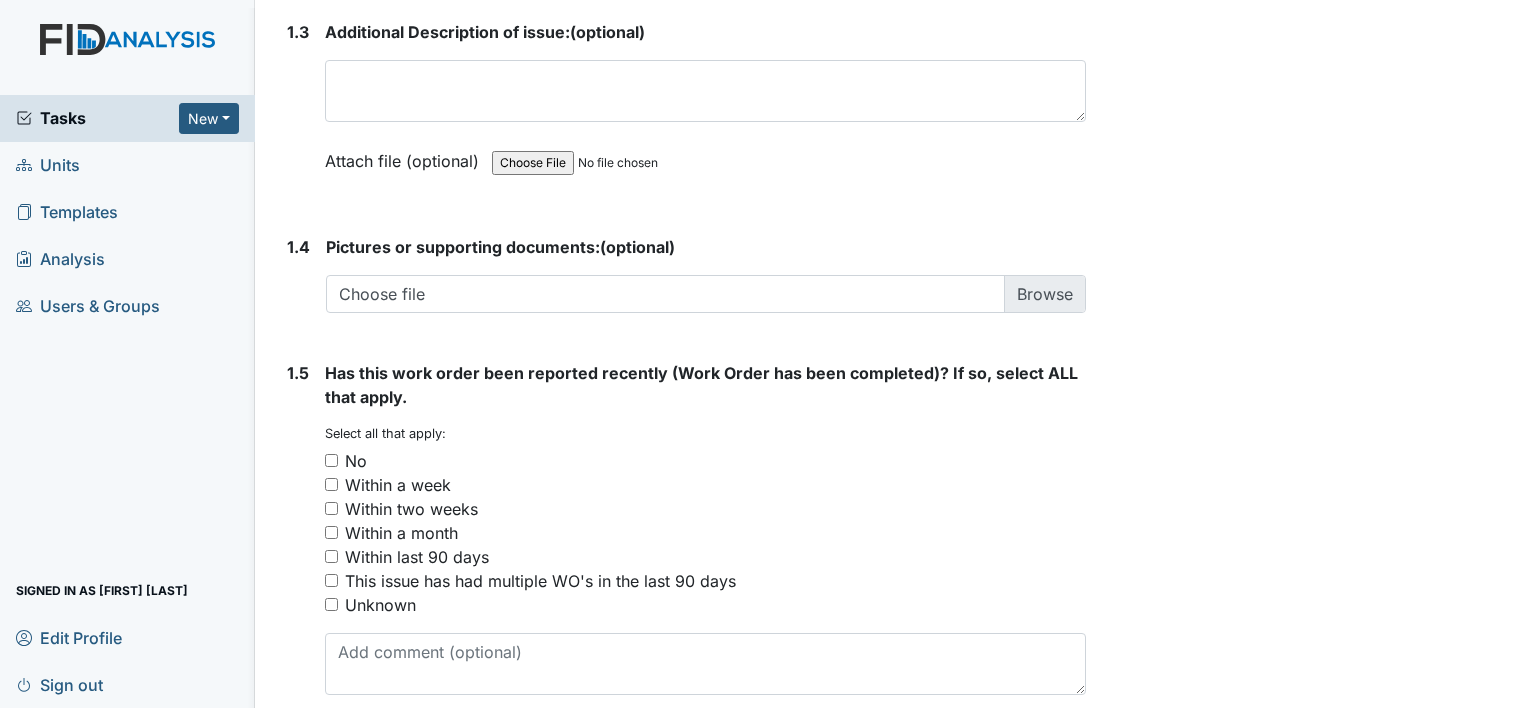 scroll, scrollTop: 1482, scrollLeft: 0, axis: vertical 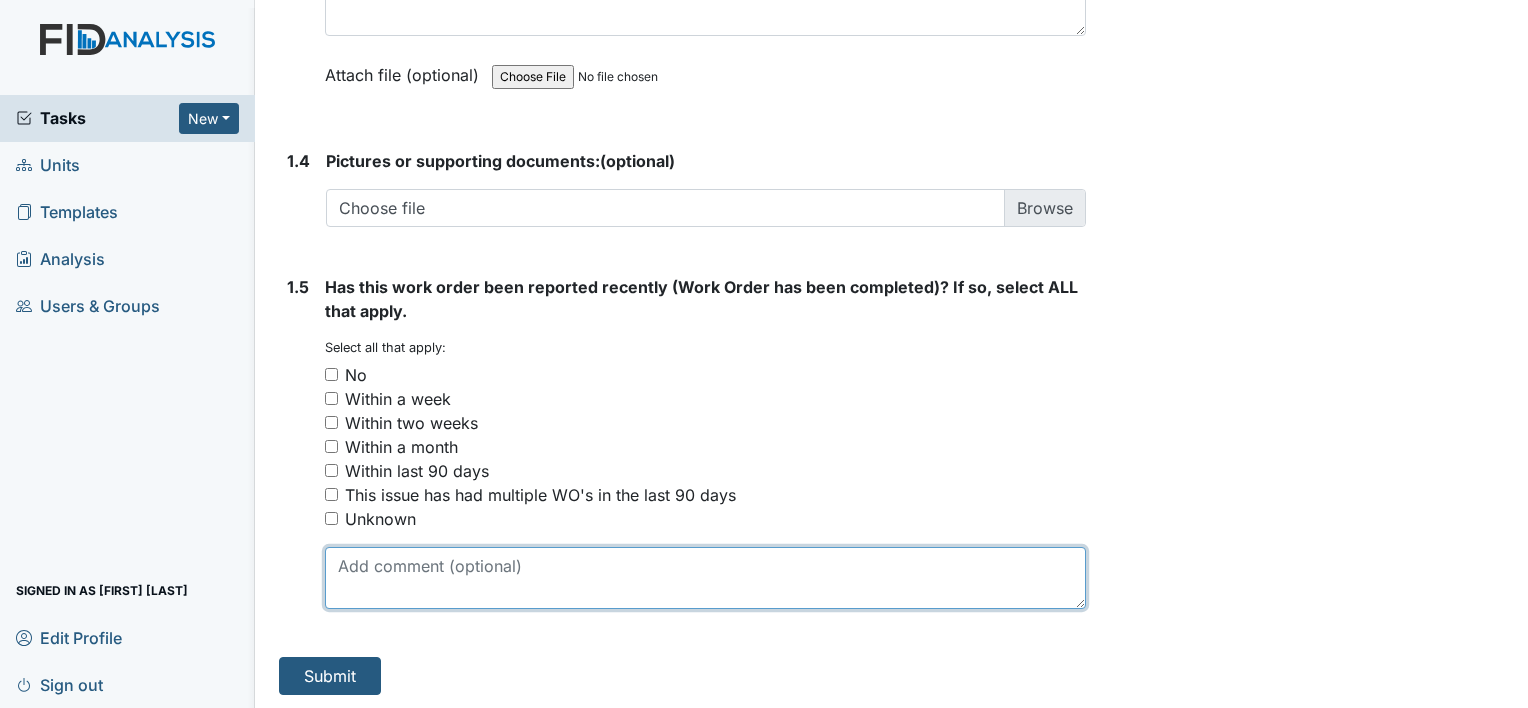 click at bounding box center (705, 578) 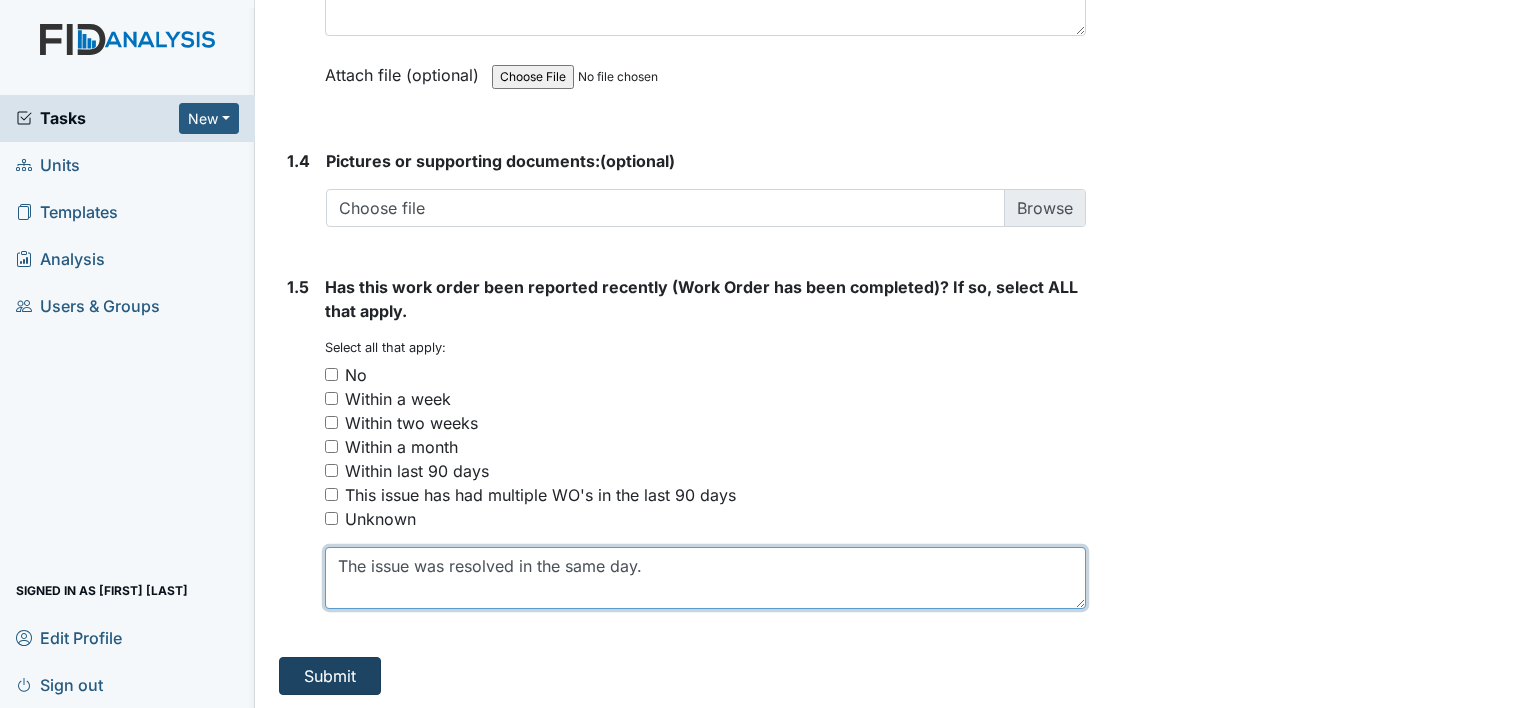 type on "The issue was resolved in the same day." 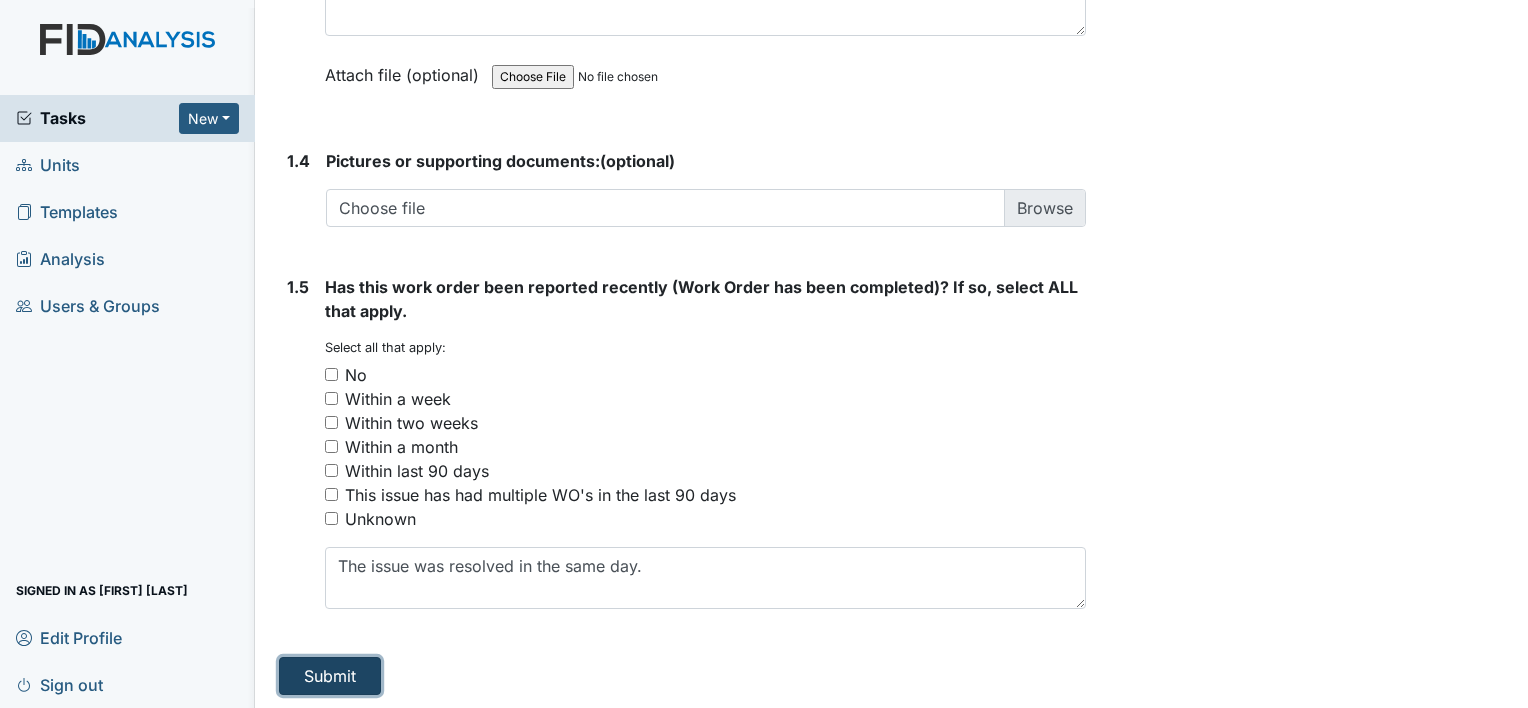 click on "Submit" at bounding box center [330, 676] 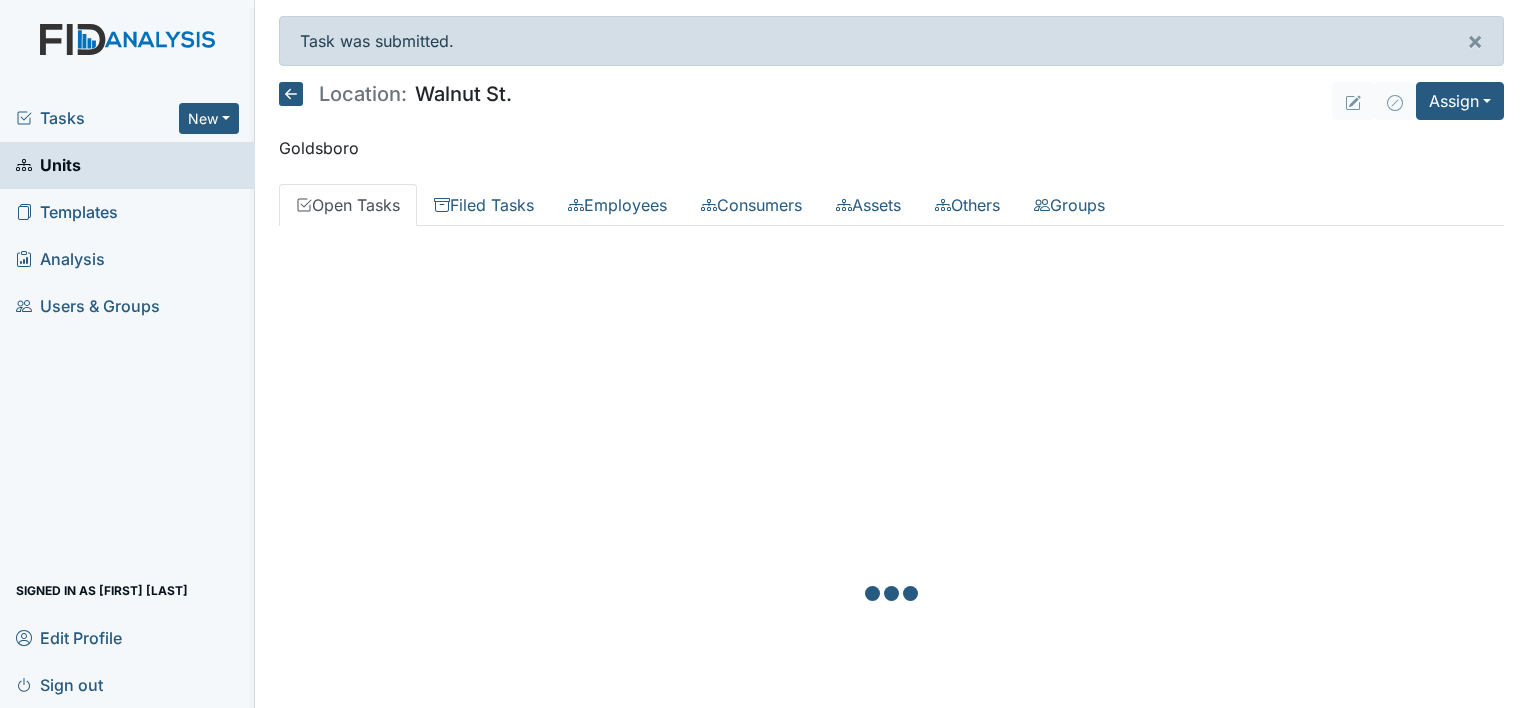 scroll, scrollTop: 0, scrollLeft: 0, axis: both 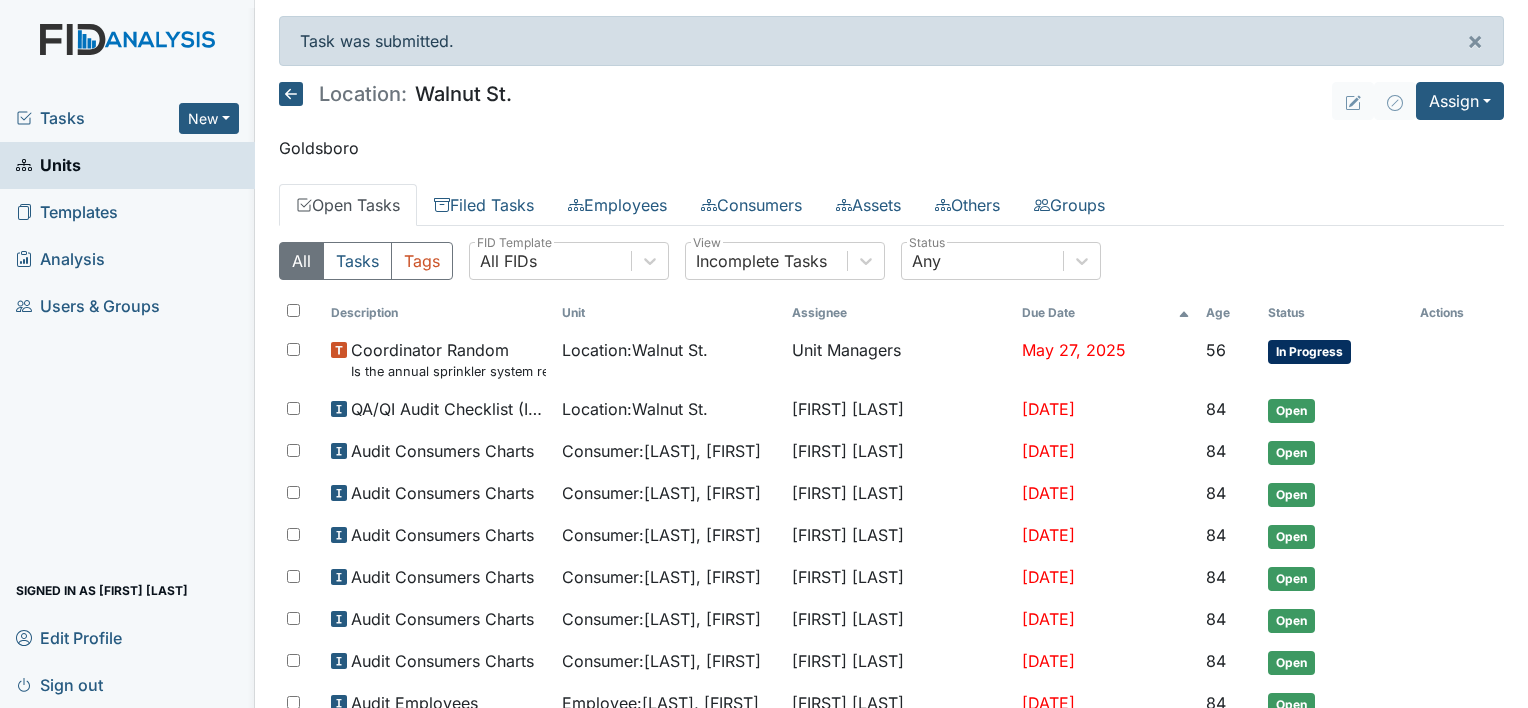 drag, startPoint x: 52, startPoint y: 0, endPoint x: 295, endPoint y: 91, distance: 259.48026 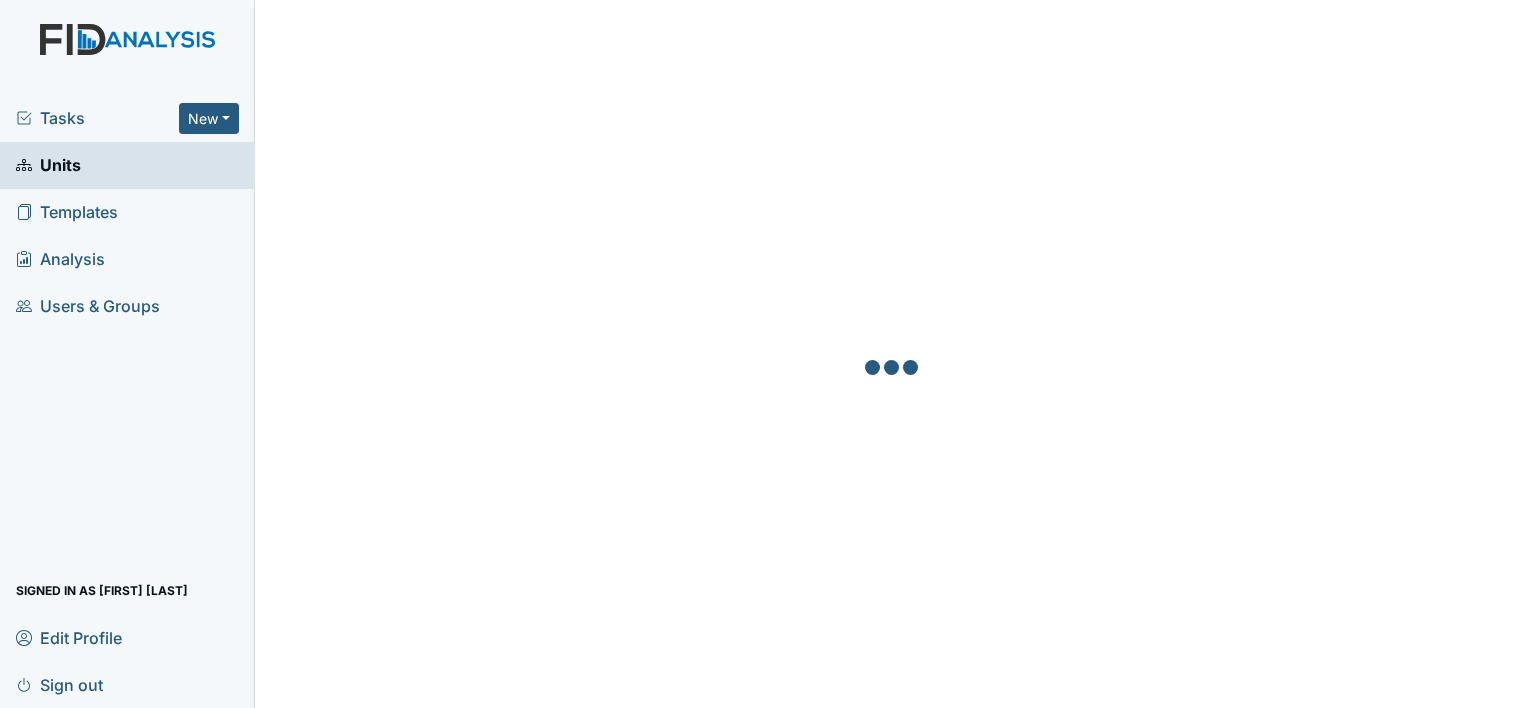 scroll, scrollTop: 0, scrollLeft: 0, axis: both 